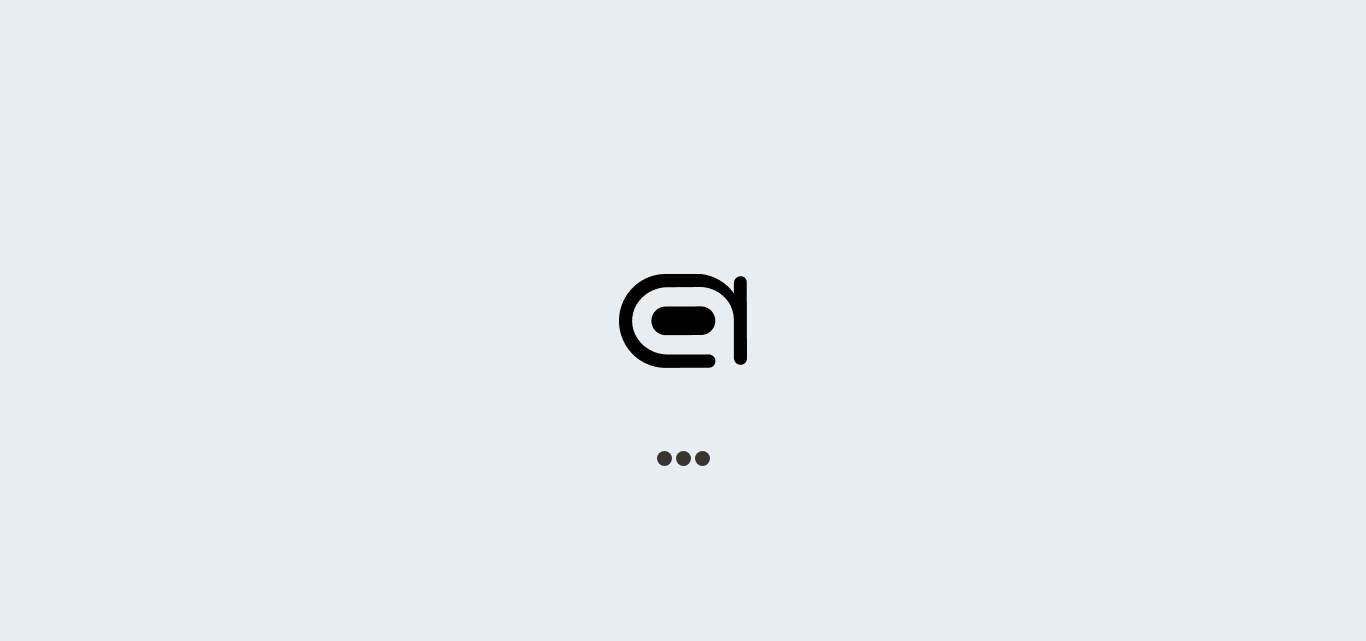scroll, scrollTop: 0, scrollLeft: 0, axis: both 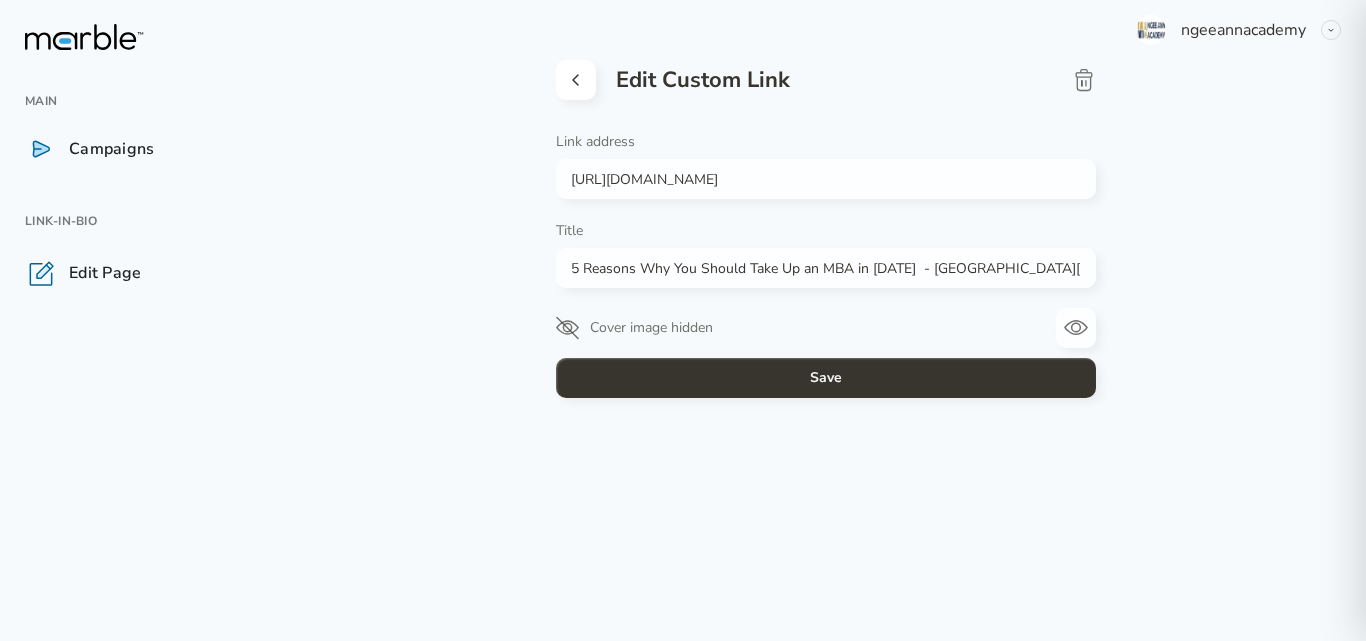 click 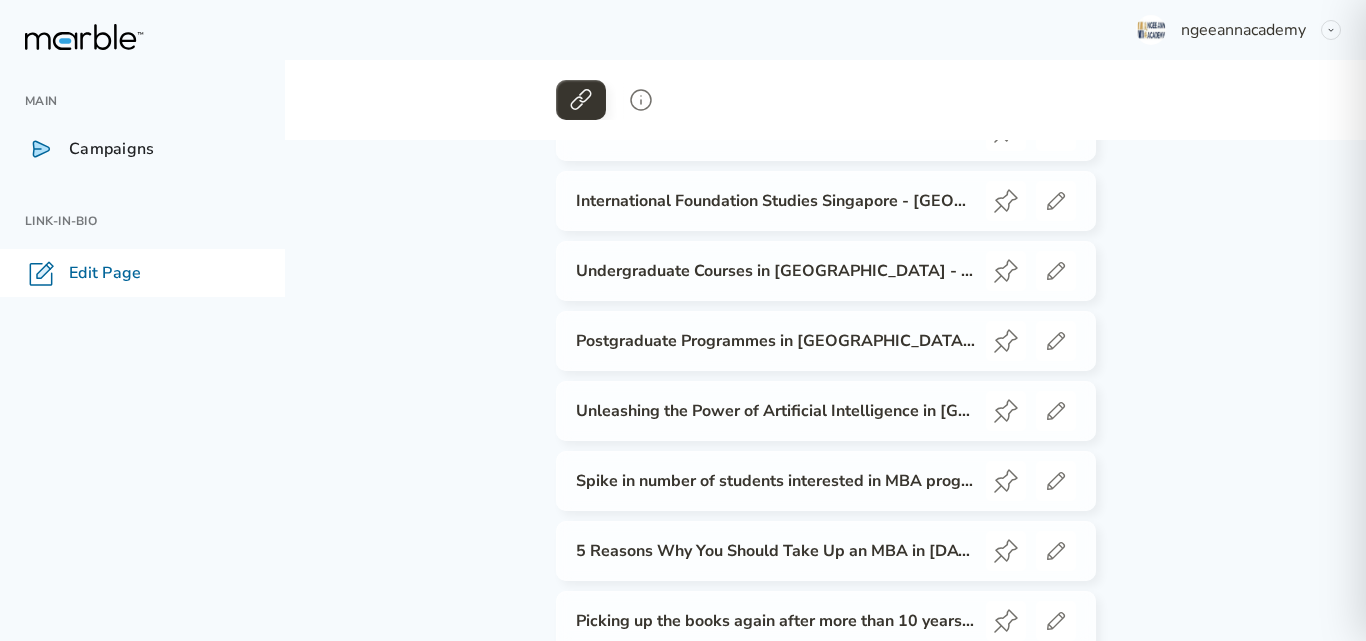 scroll, scrollTop: 712, scrollLeft: 0, axis: vertical 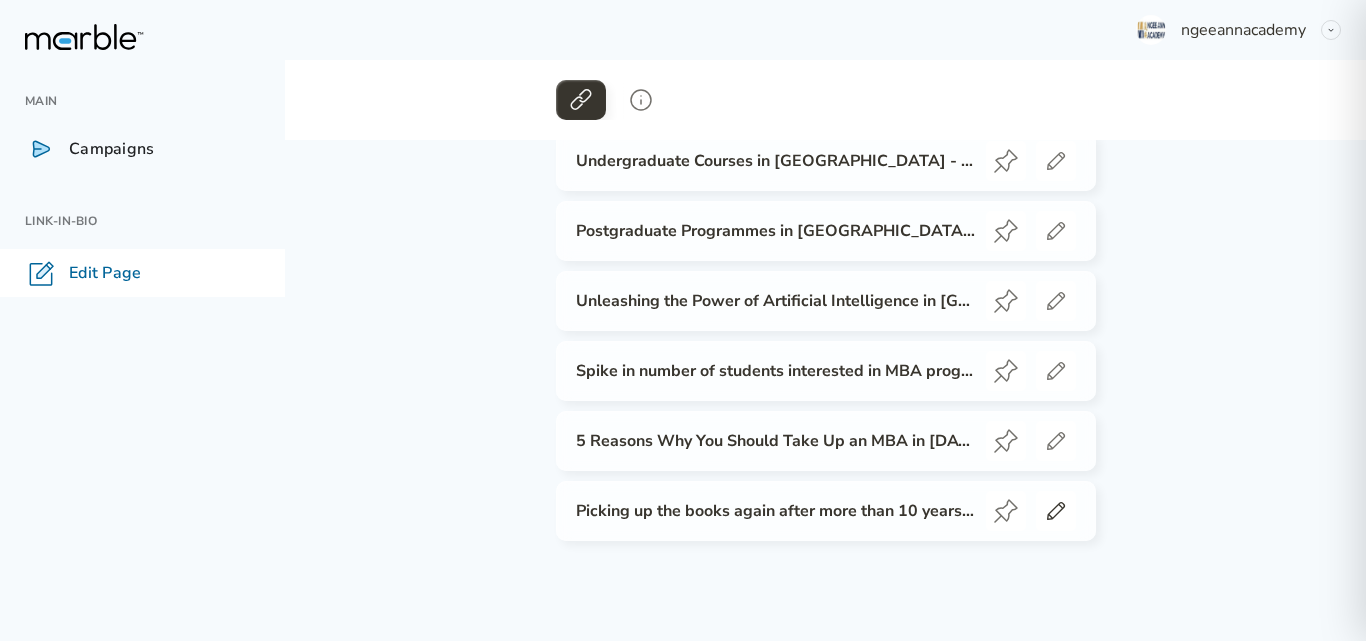 click 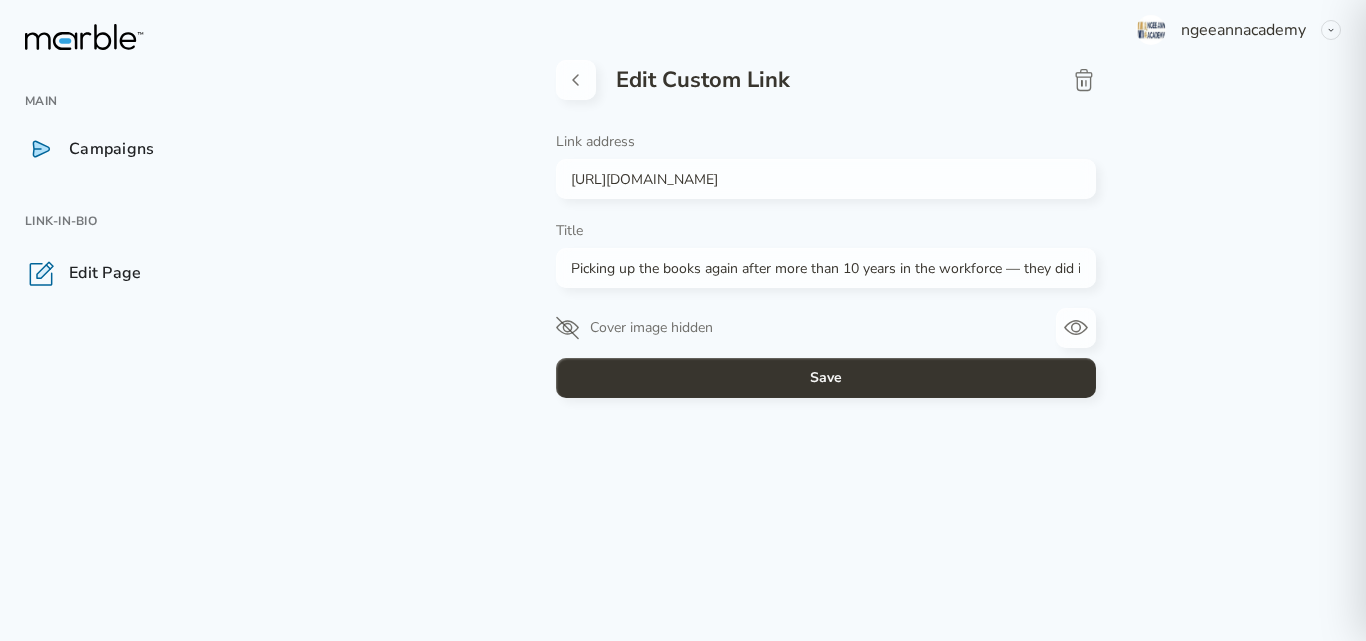 scroll, scrollTop: 0, scrollLeft: 0, axis: both 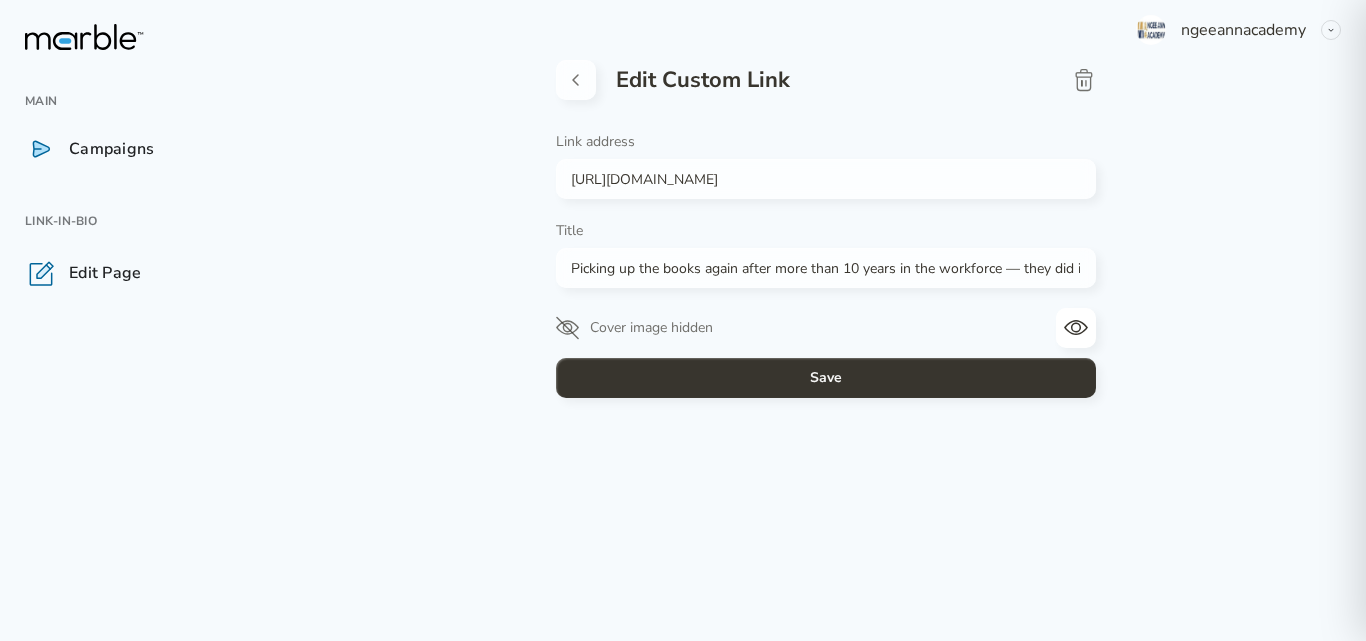 click 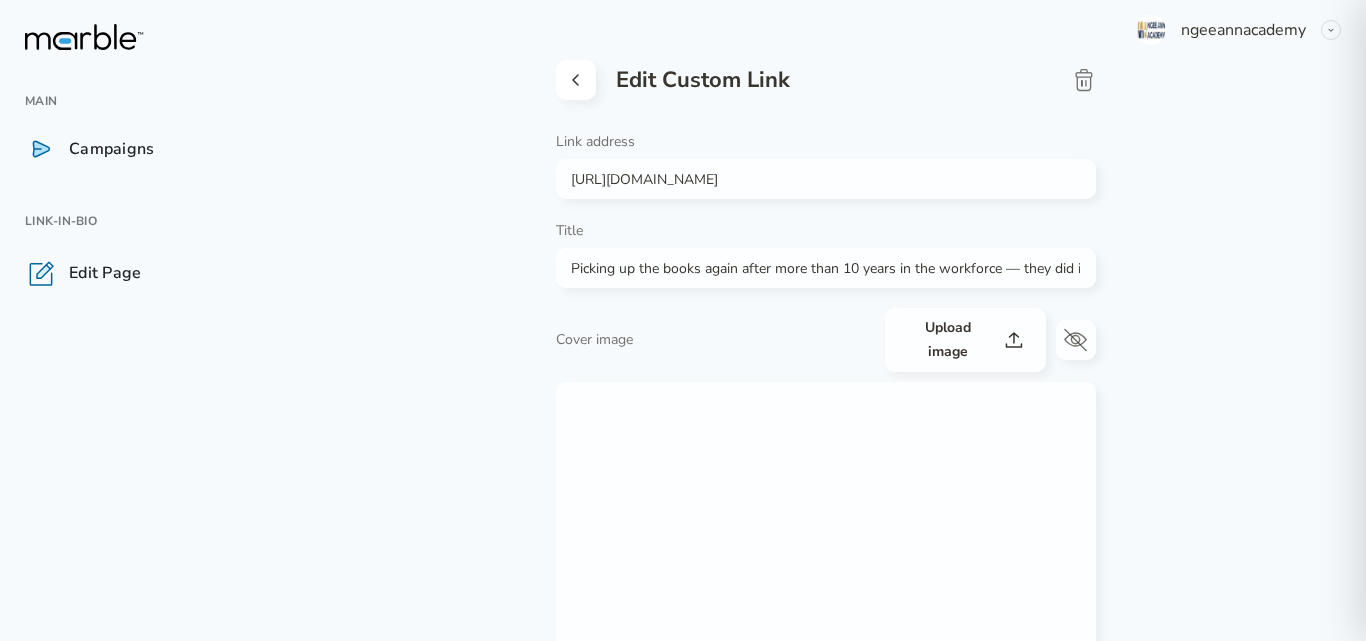 click 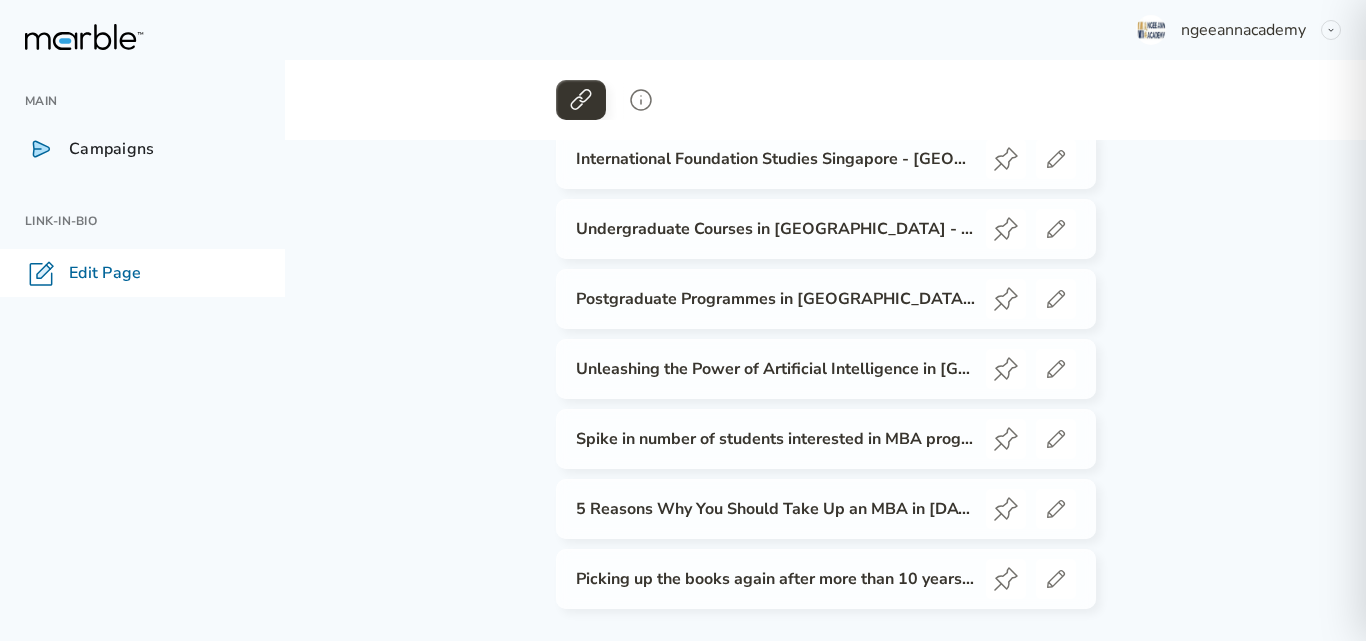 scroll, scrollTop: 712, scrollLeft: 0, axis: vertical 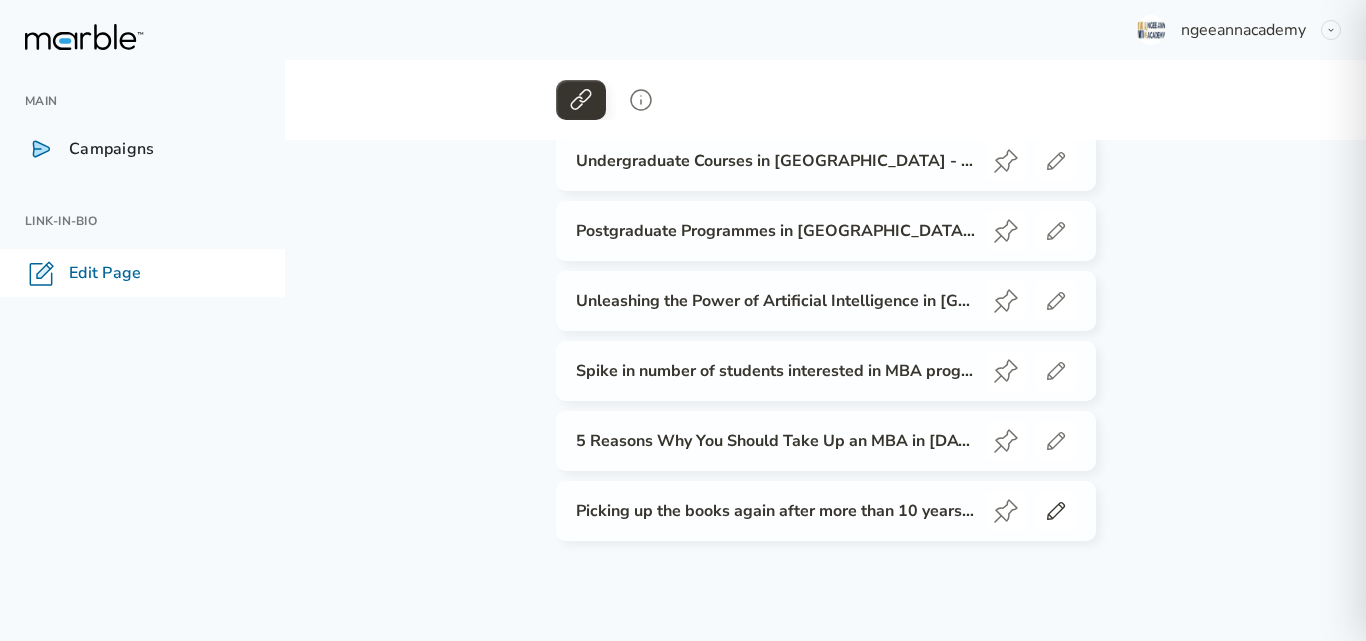click 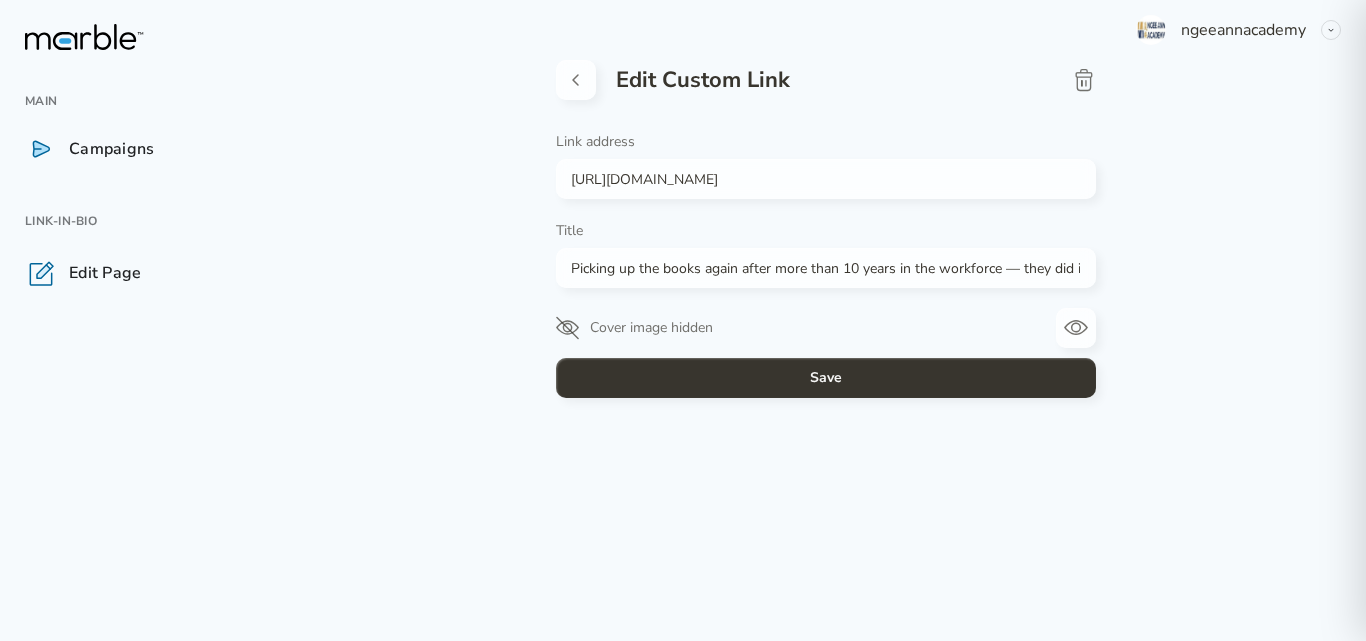 scroll, scrollTop: 0, scrollLeft: 0, axis: both 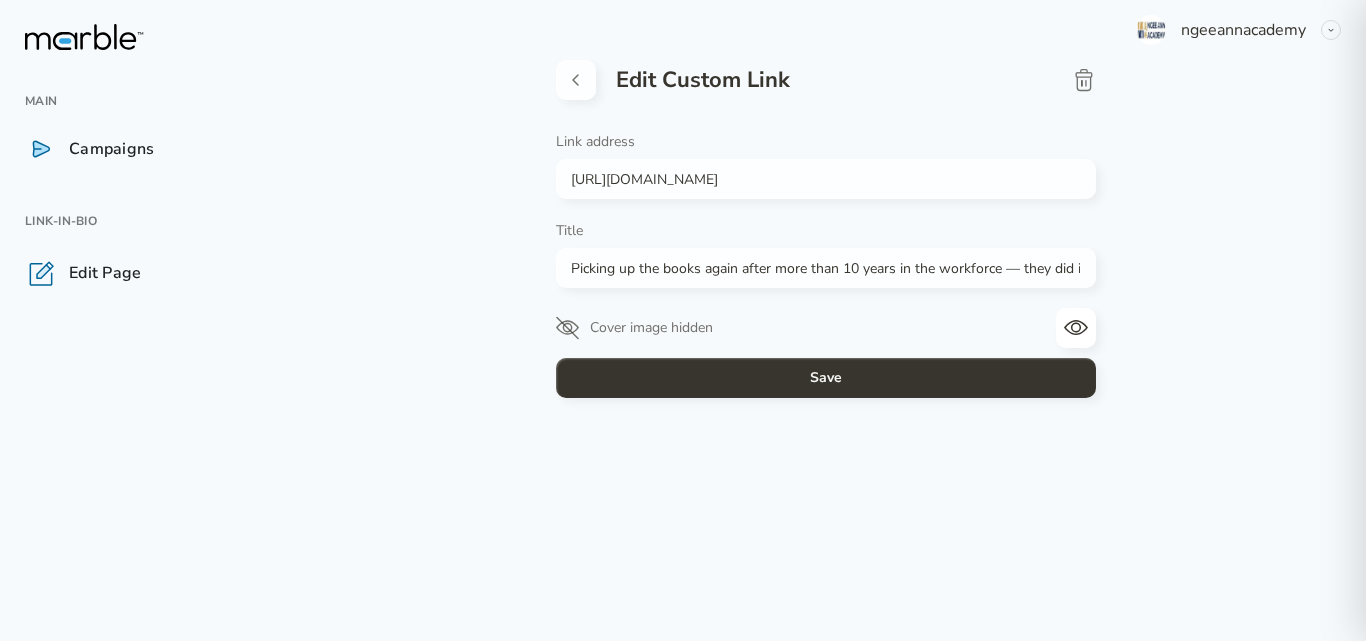 click 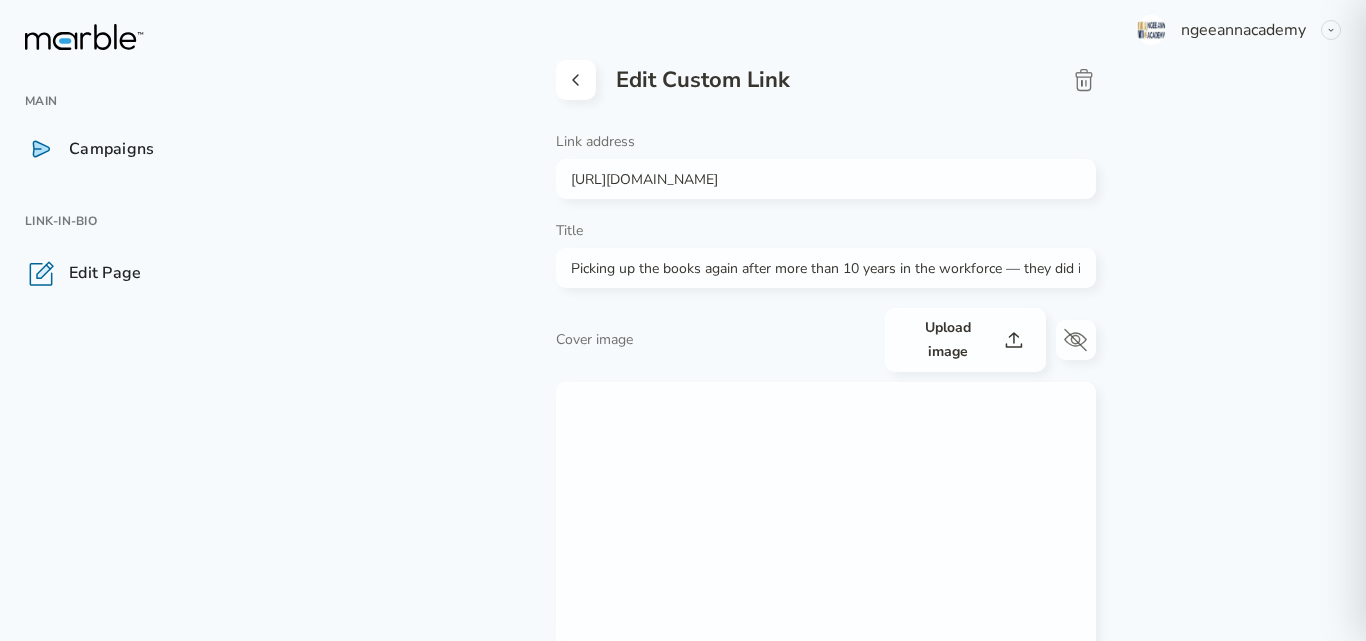 click 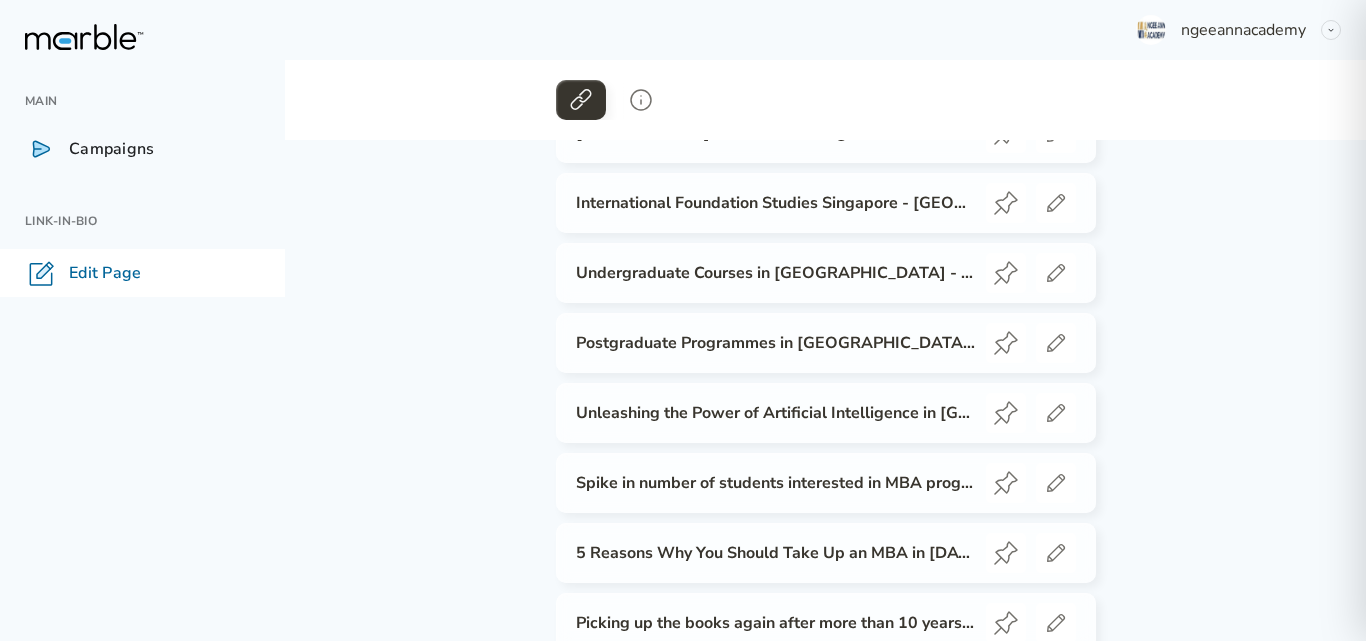 scroll, scrollTop: 700, scrollLeft: 0, axis: vertical 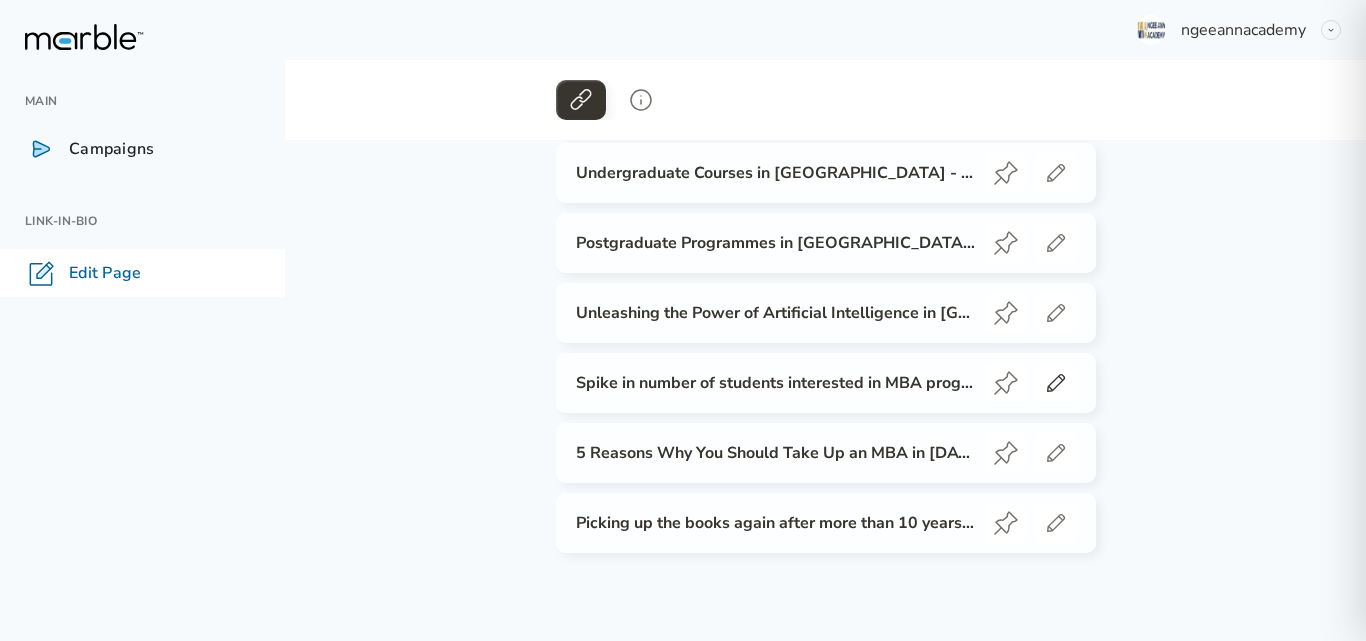 click 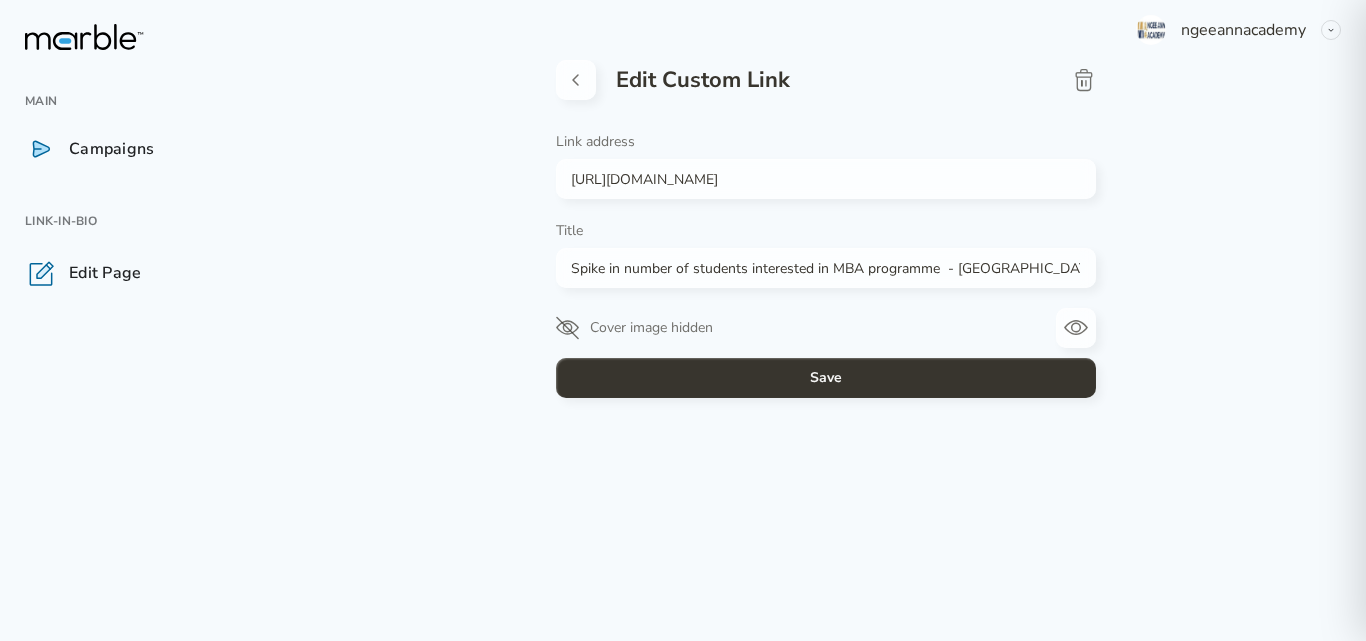 scroll, scrollTop: 0, scrollLeft: 0, axis: both 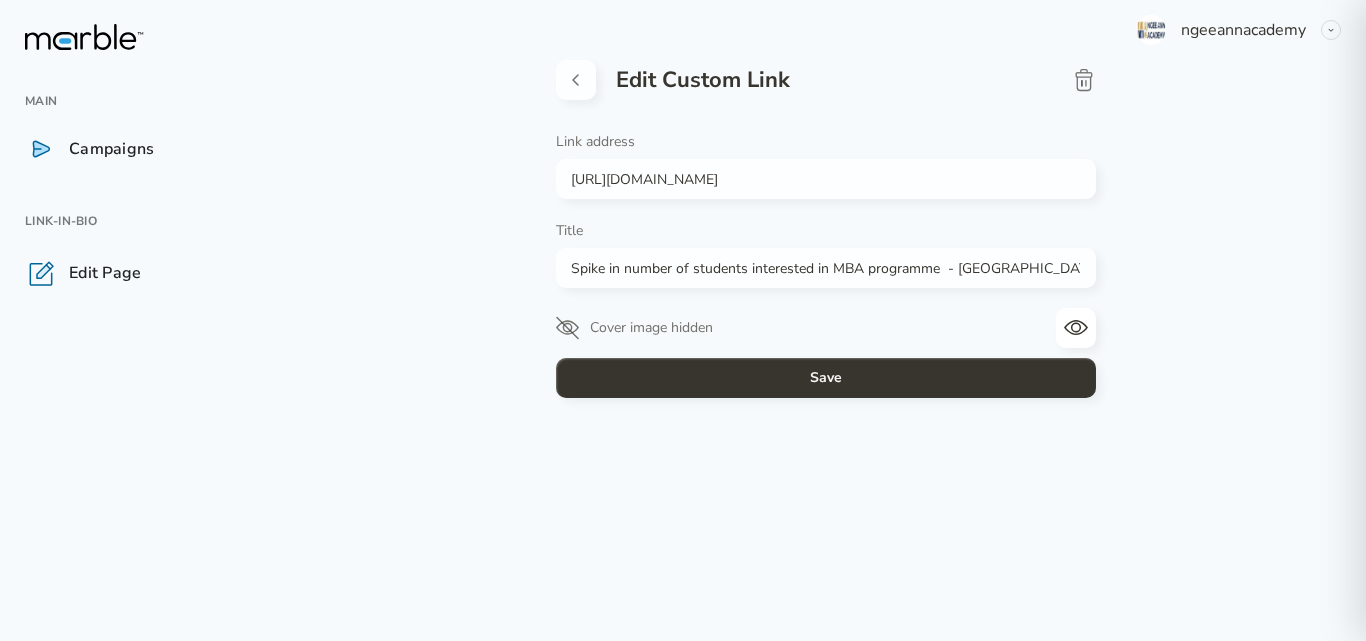click 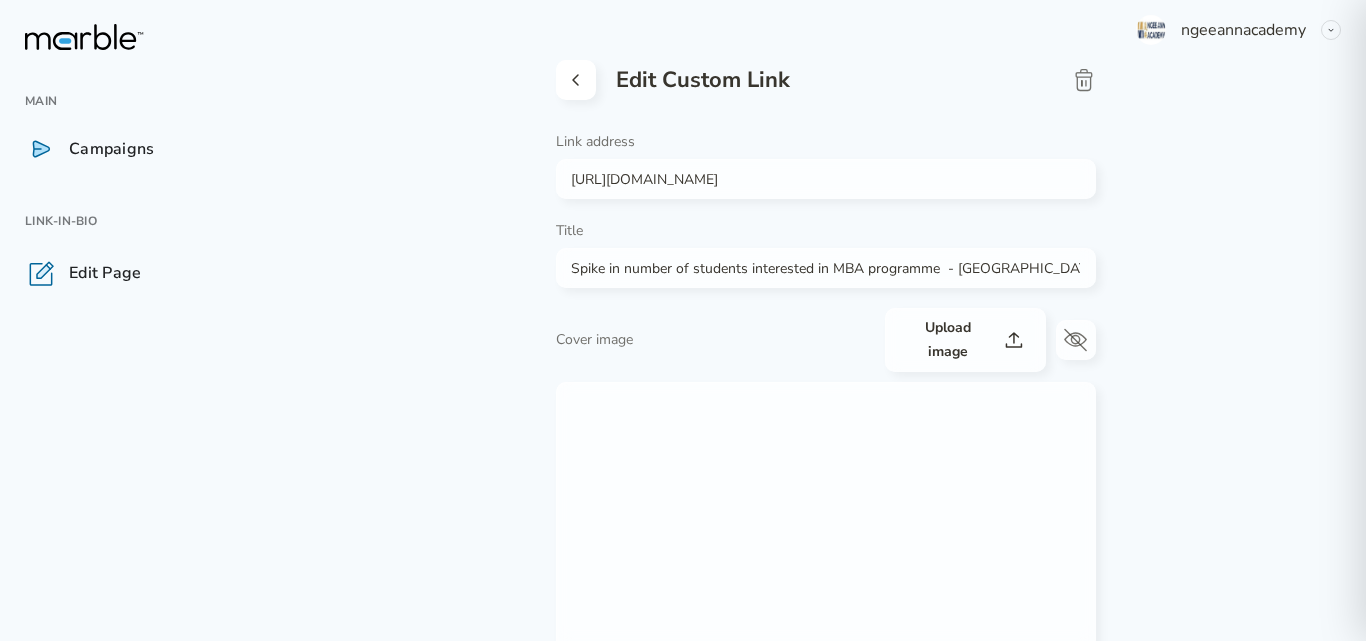 click 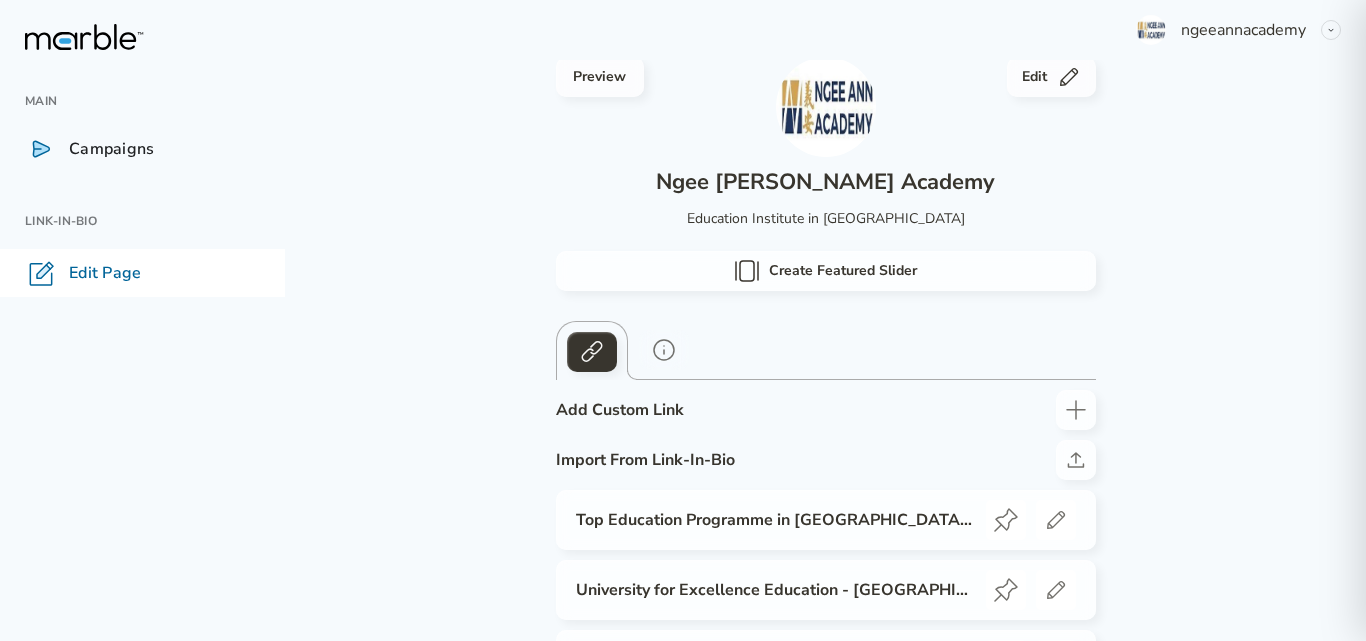scroll, scrollTop: 0, scrollLeft: 0, axis: both 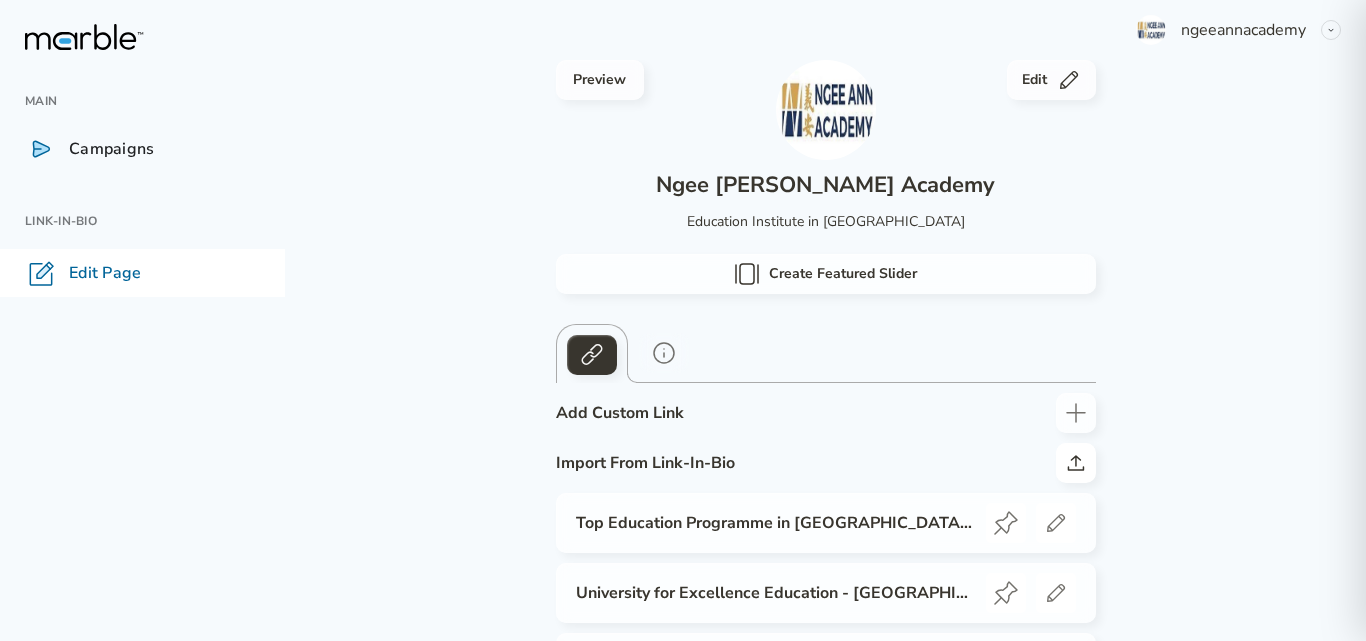 click 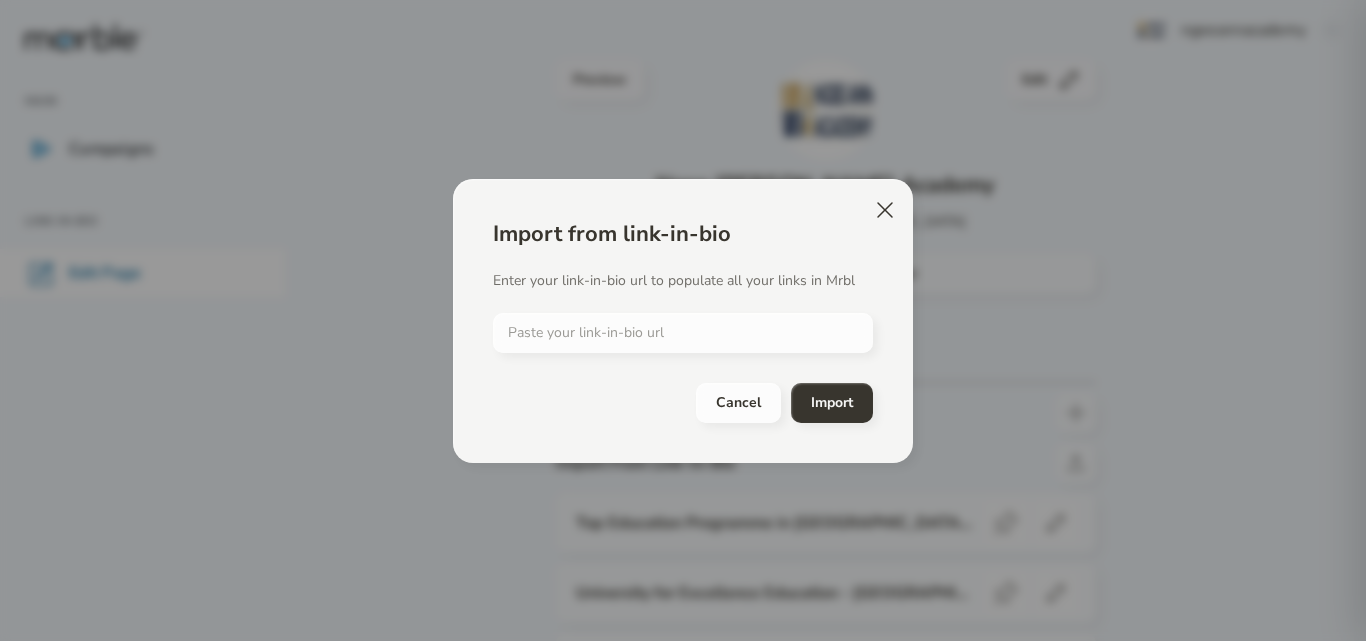 click 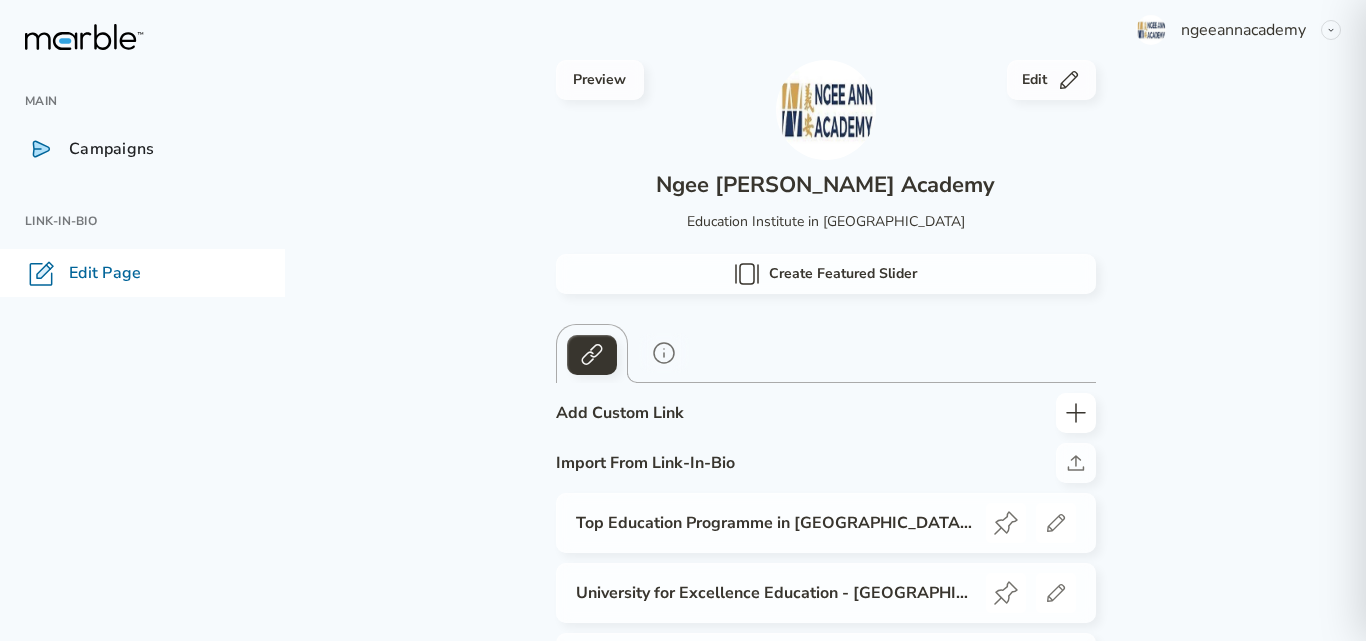 click 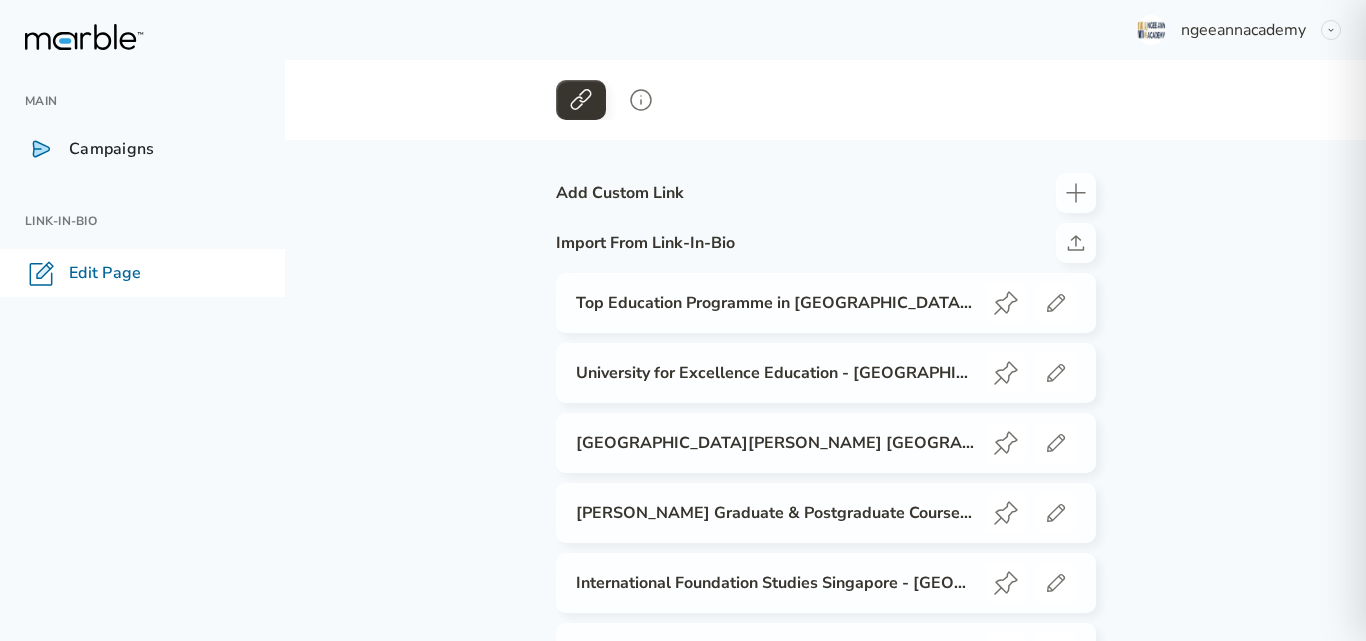 scroll, scrollTop: 400, scrollLeft: 0, axis: vertical 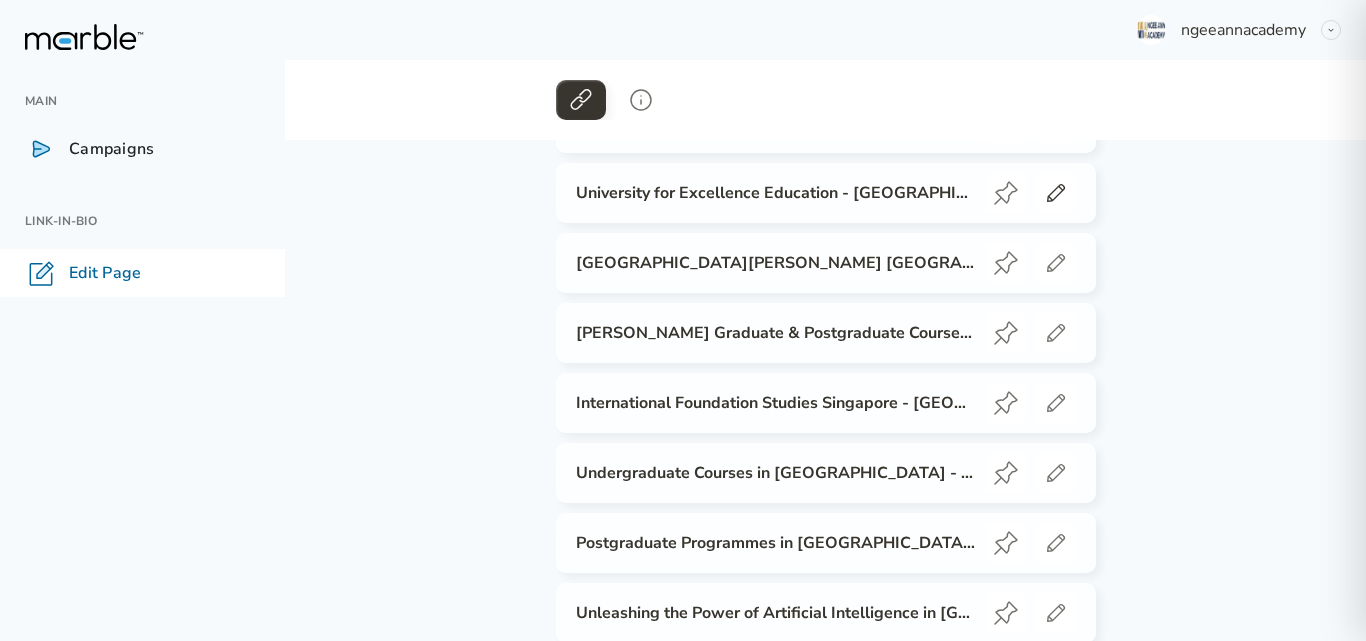 click 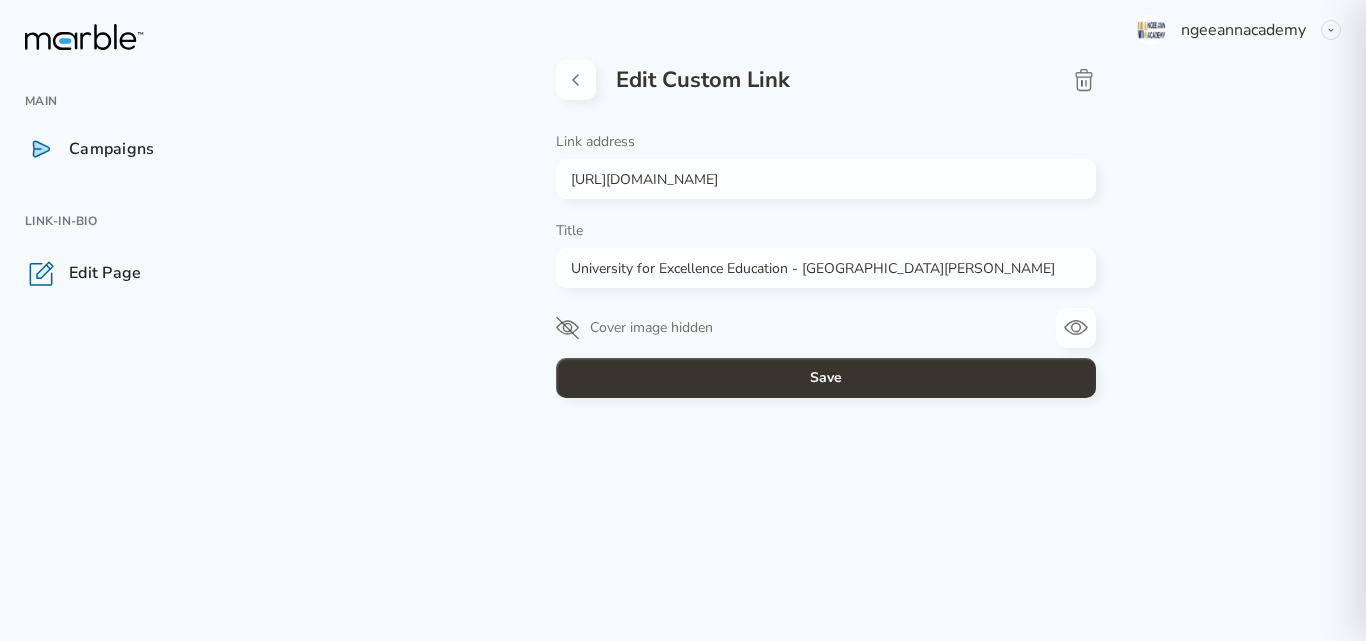 scroll, scrollTop: 0, scrollLeft: 0, axis: both 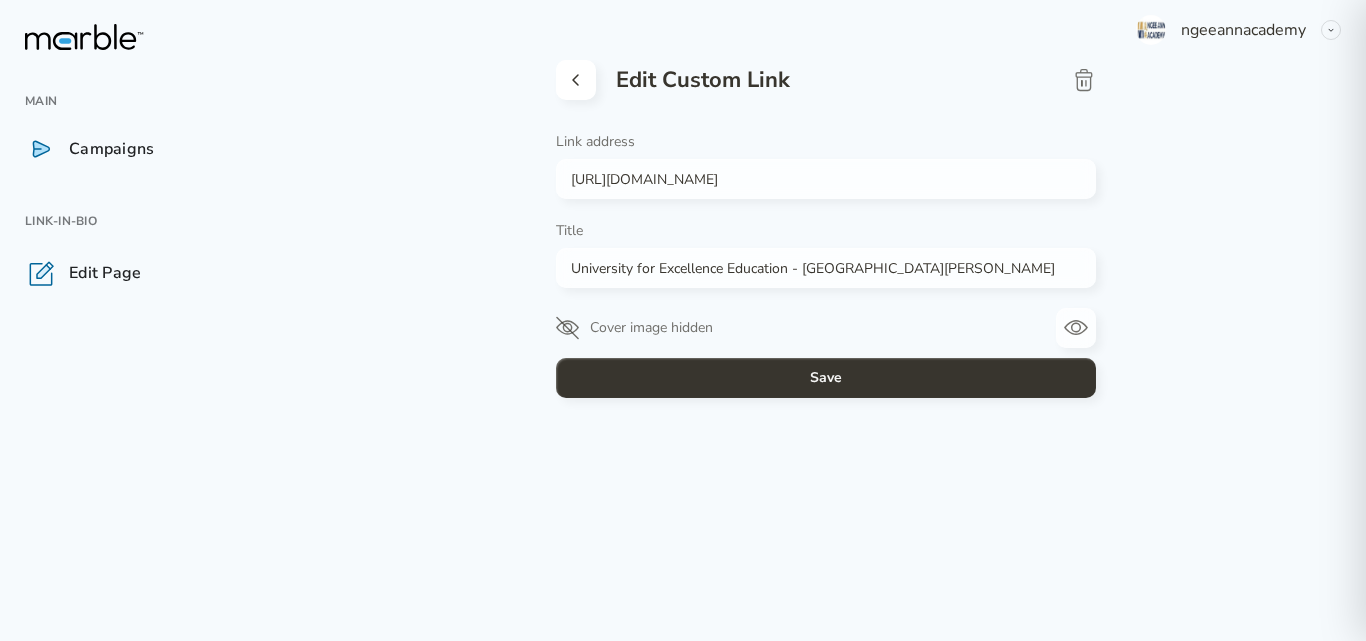 click 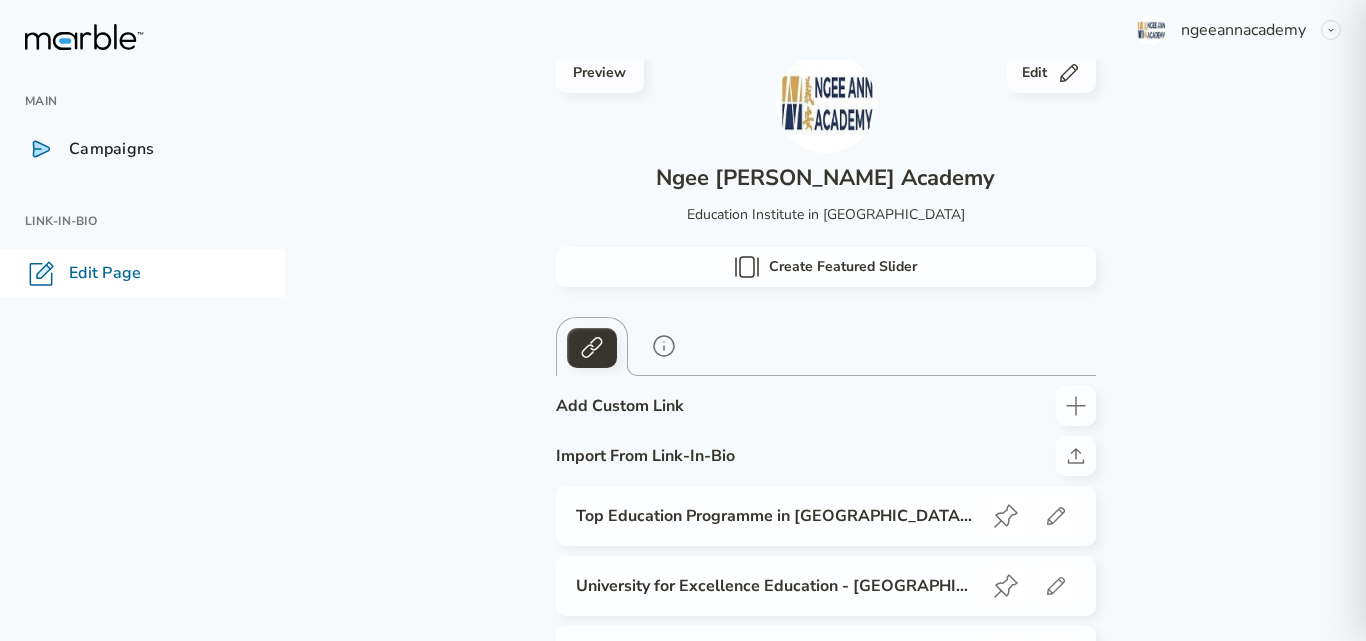 scroll, scrollTop: 0, scrollLeft: 0, axis: both 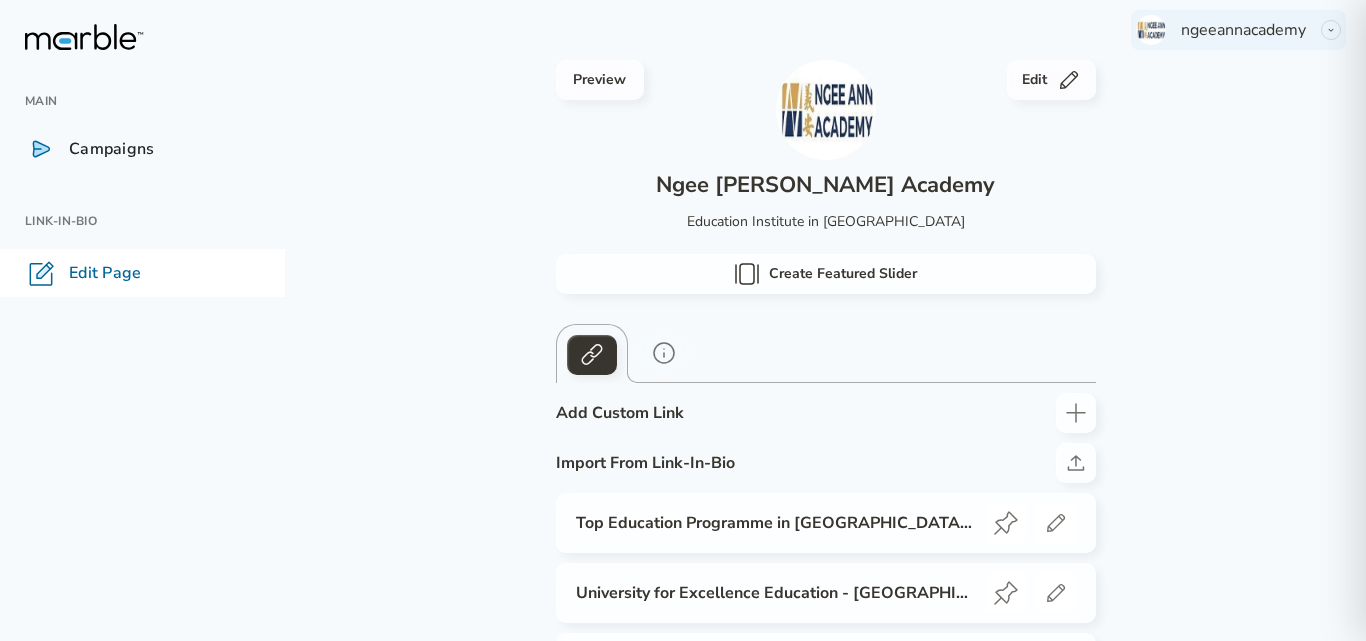 click on "ngeeannacademy" at bounding box center [1243, 30] 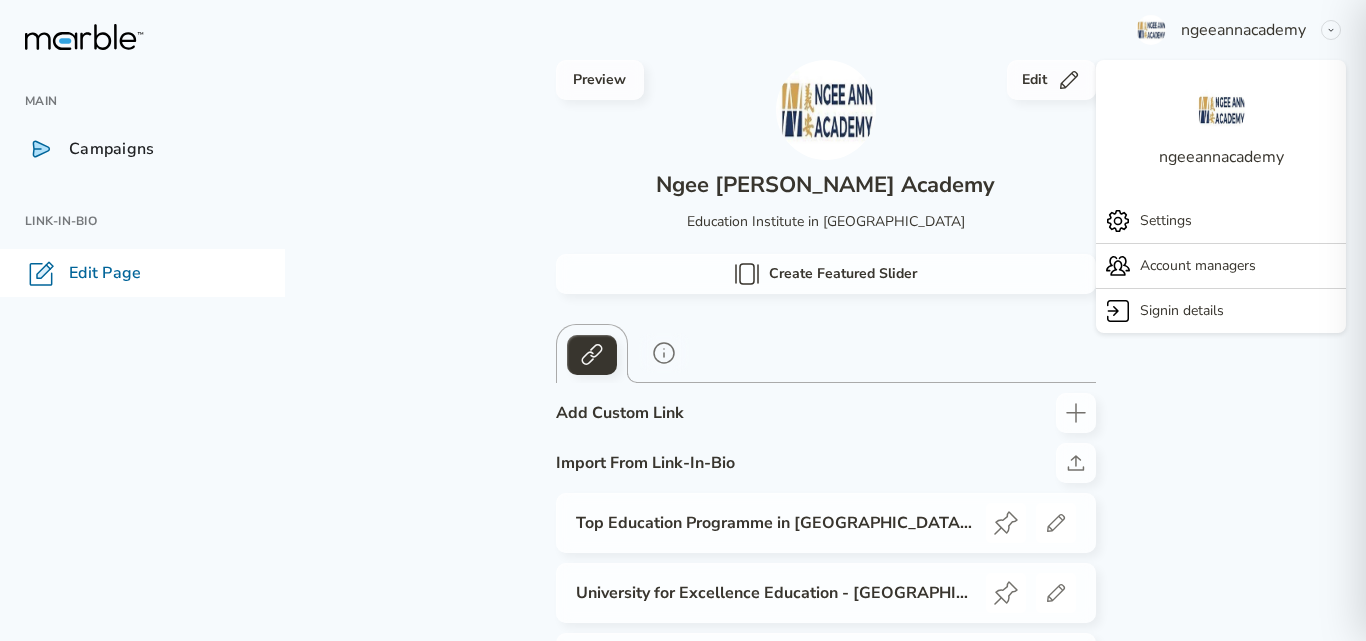 click on "Edit Page" at bounding box center (105, 273) 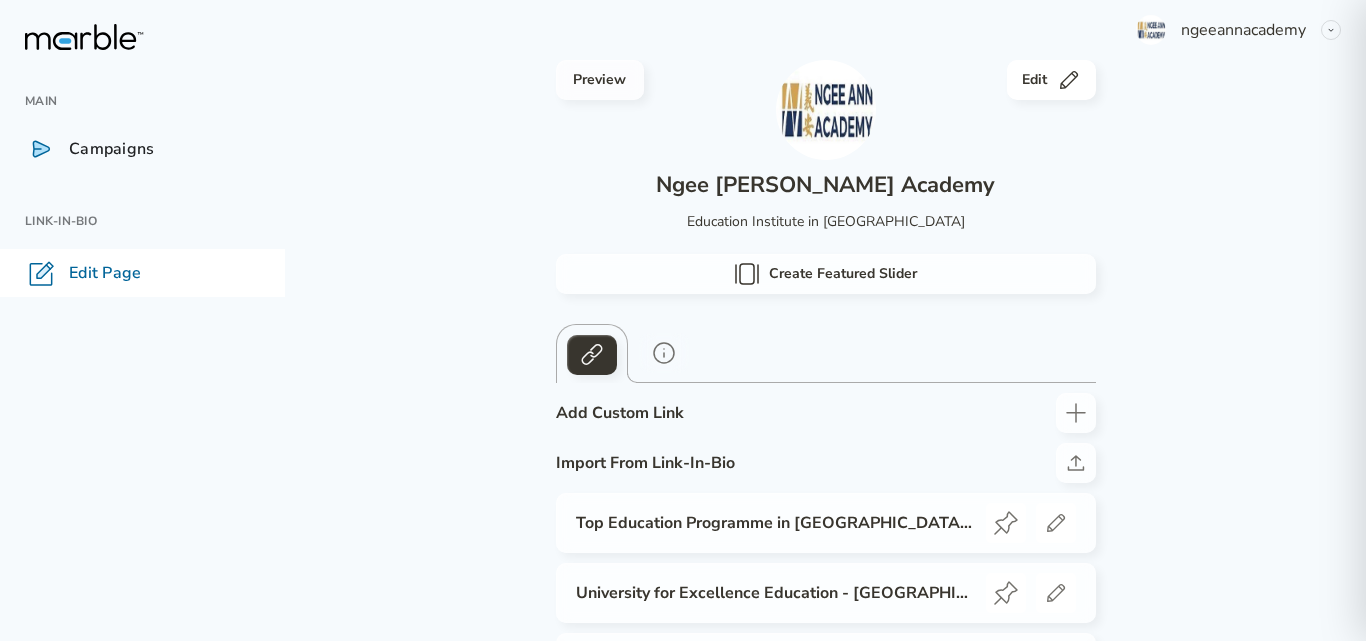 click on "Edit" at bounding box center [1051, 80] 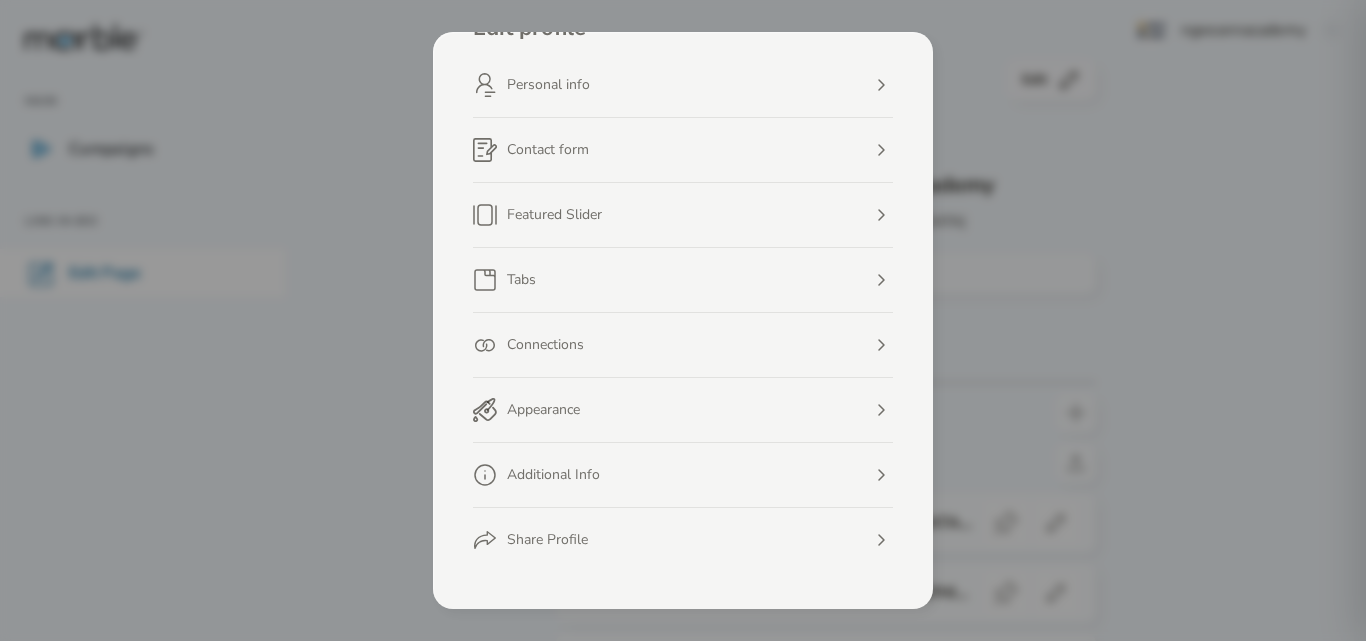 scroll, scrollTop: 62, scrollLeft: 0, axis: vertical 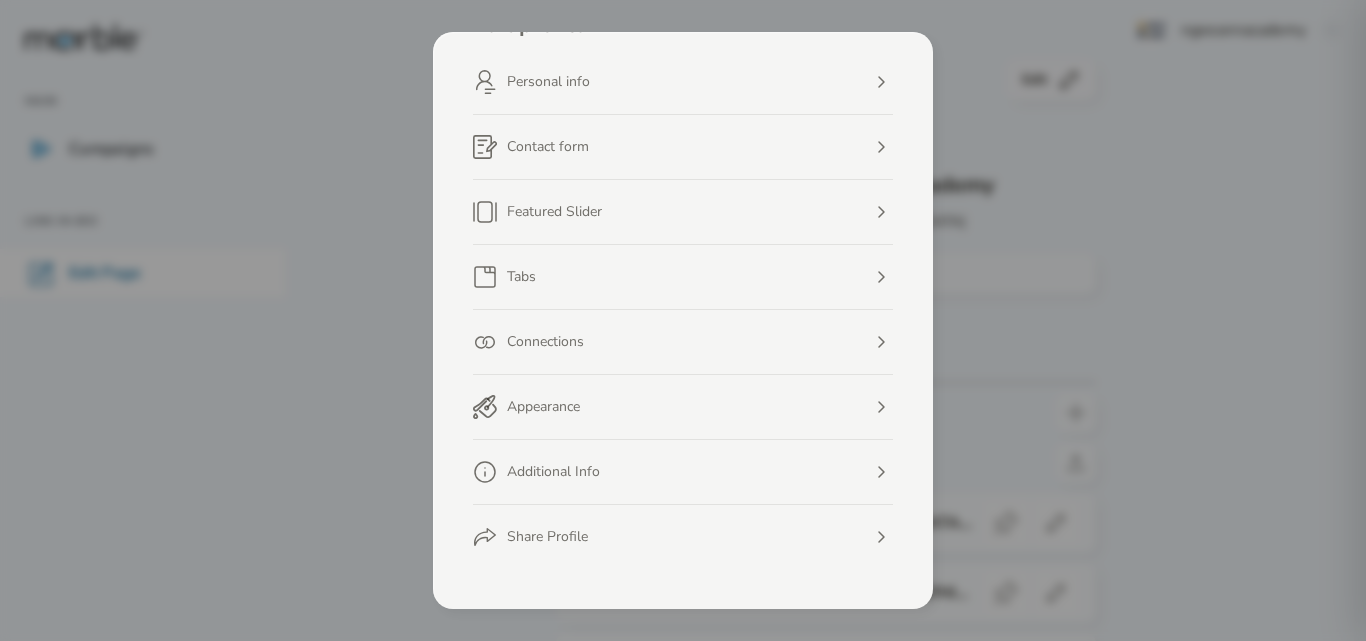 click on "Share Profile" at bounding box center [683, 537] 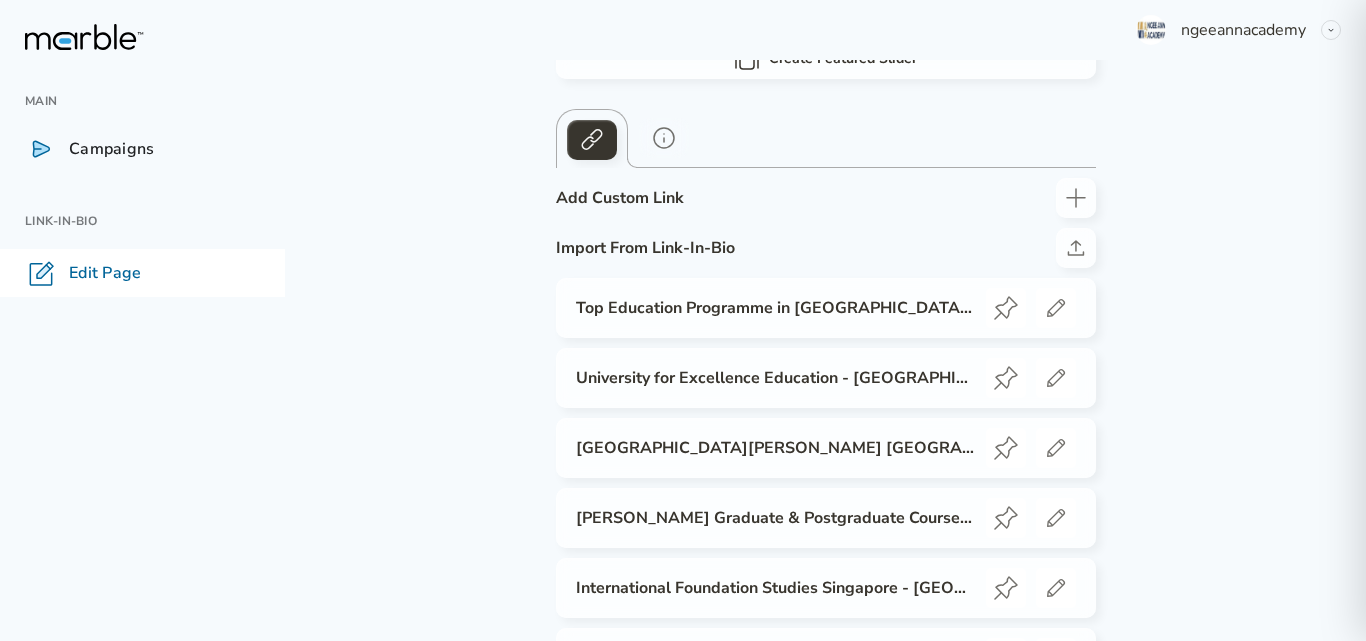 scroll, scrollTop: 400, scrollLeft: 0, axis: vertical 